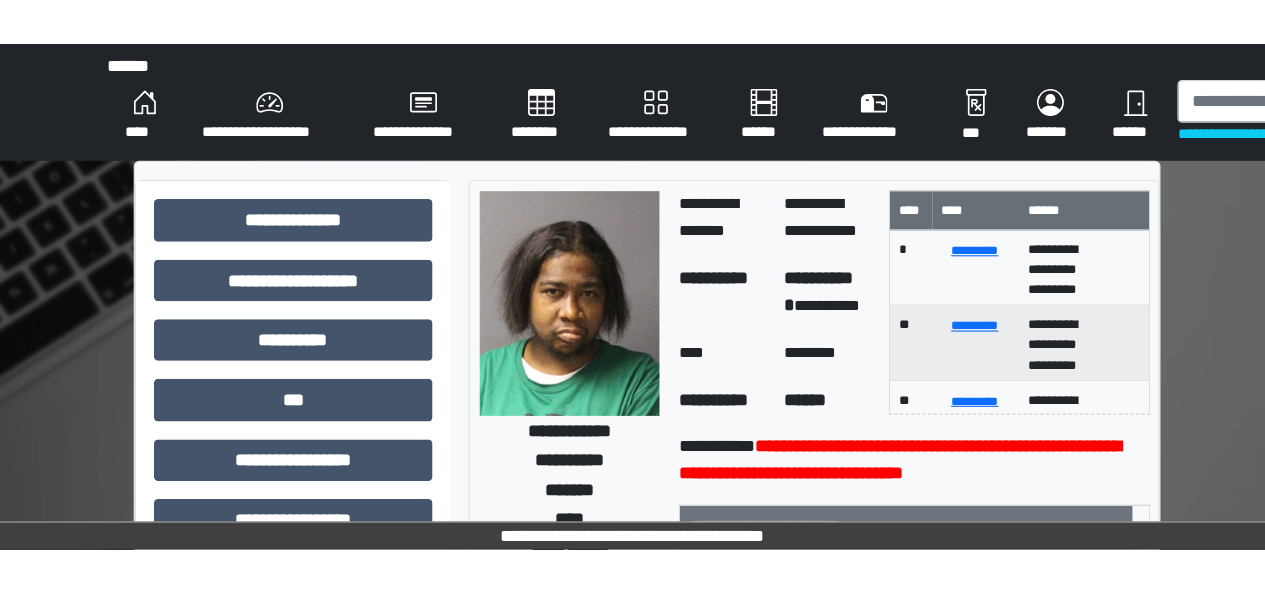 scroll, scrollTop: 0, scrollLeft: 0, axis: both 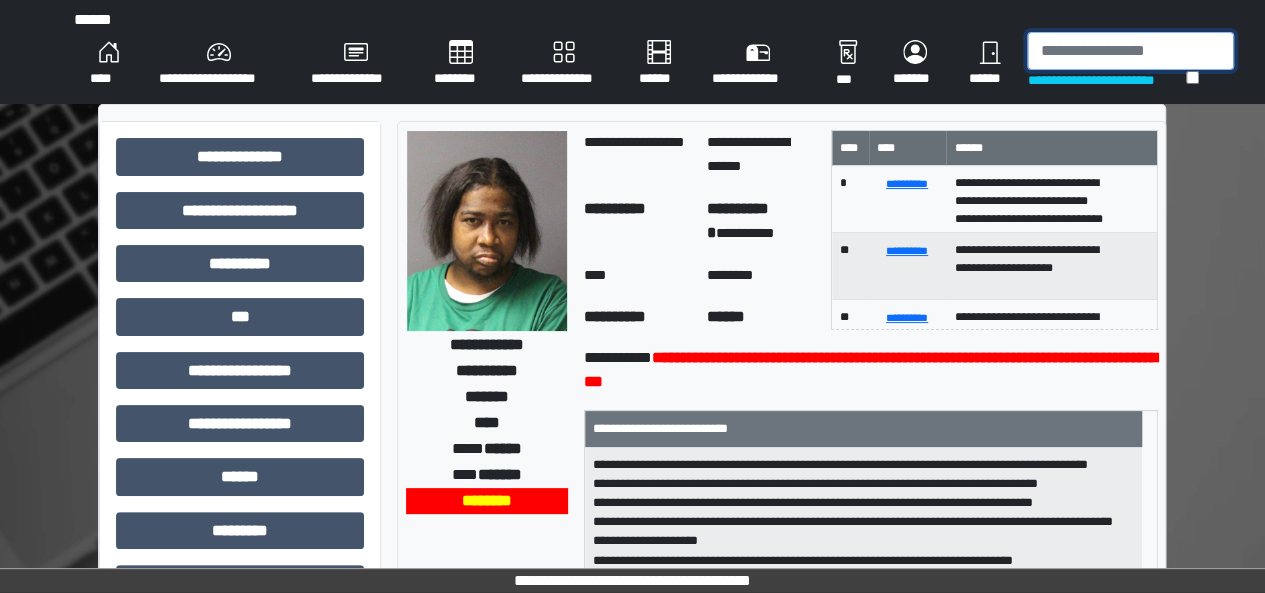 click at bounding box center [1130, 51] 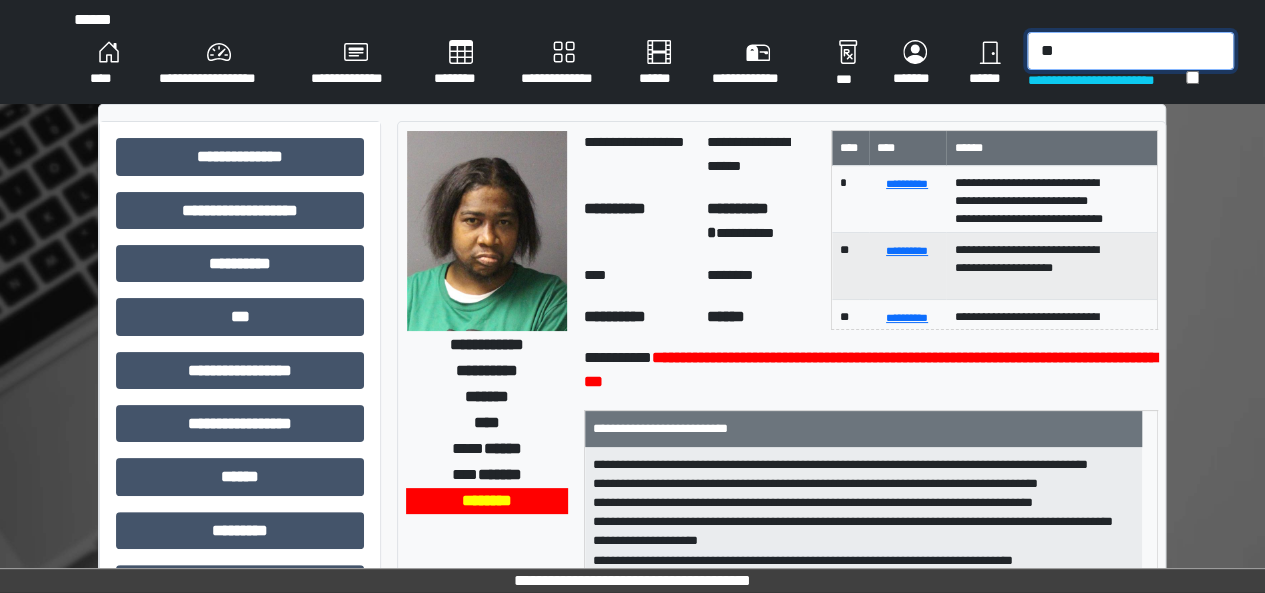 type on "*" 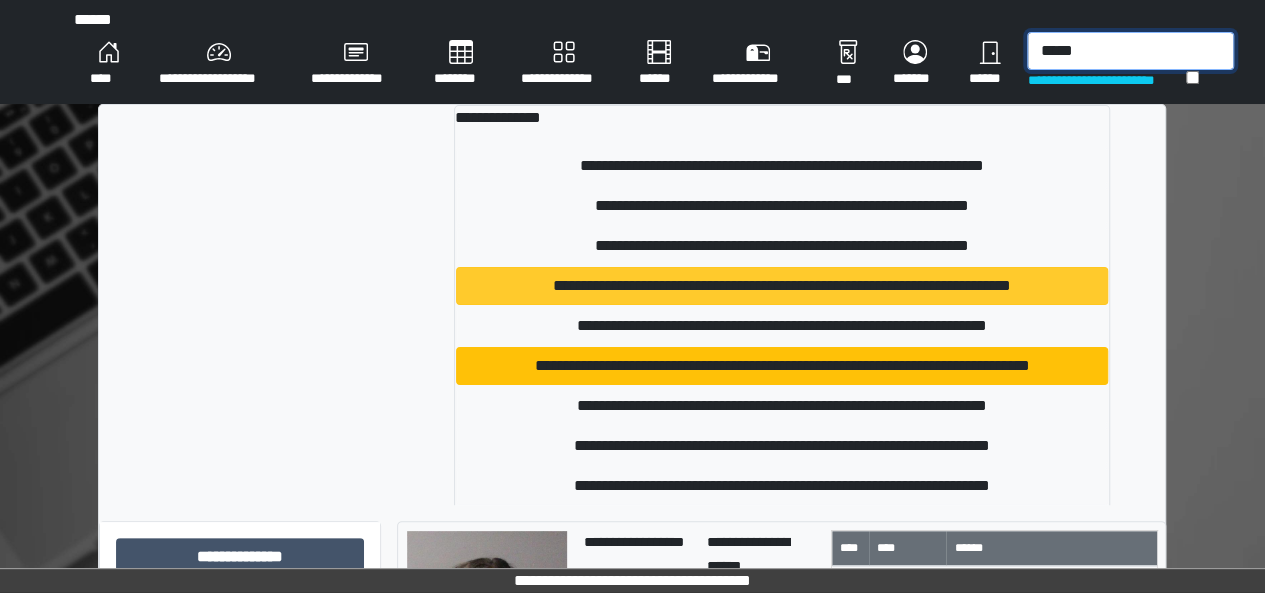 type on "*****" 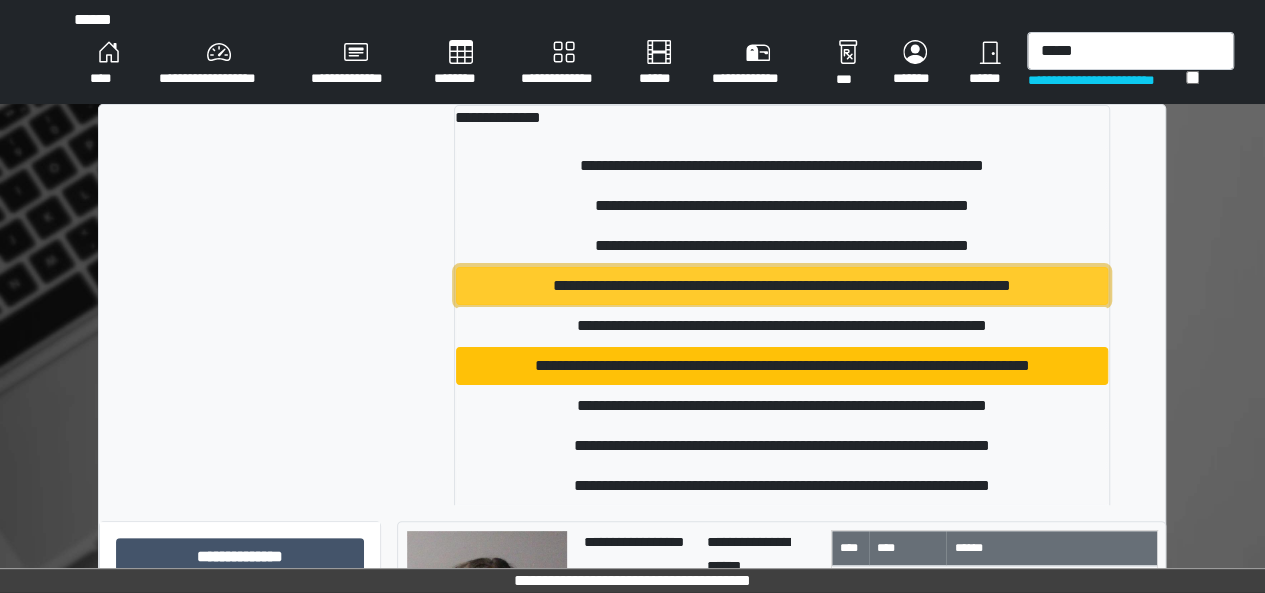 click on "**********" at bounding box center [782, 286] 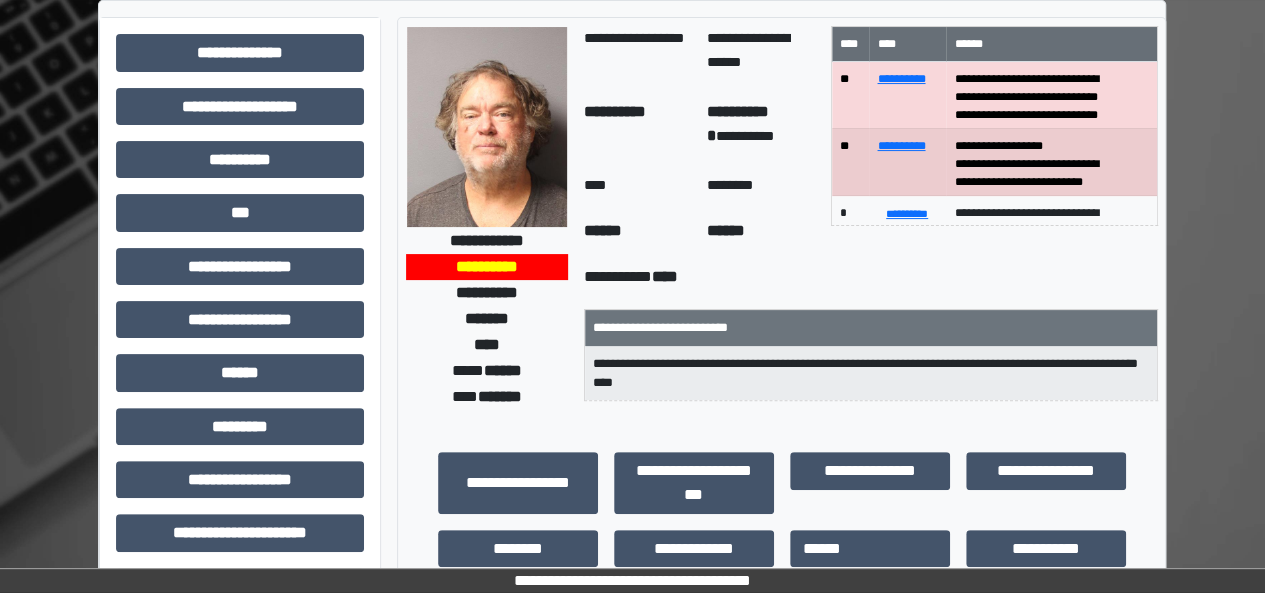 scroll, scrollTop: 107, scrollLeft: 0, axis: vertical 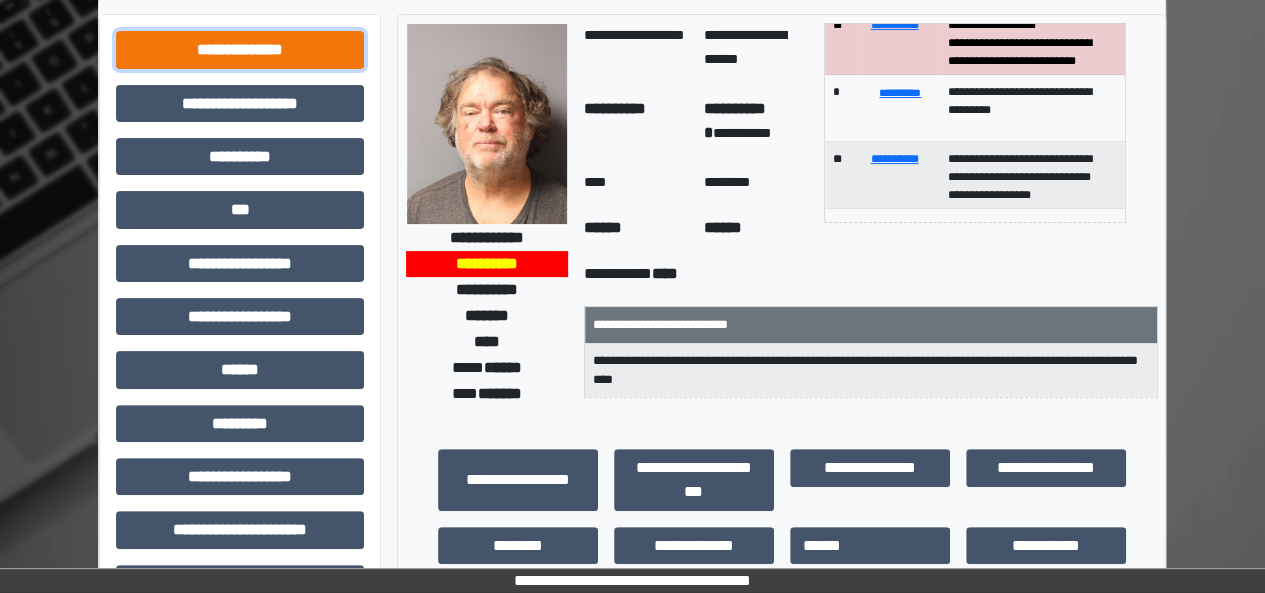 click on "**********" at bounding box center (240, 49) 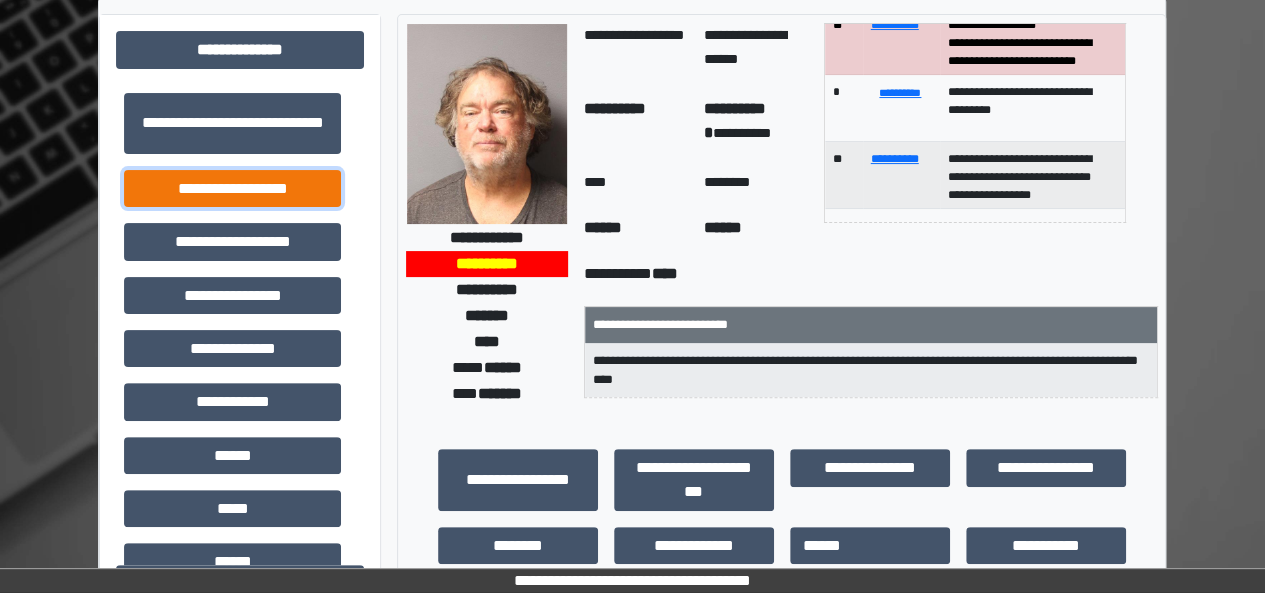 click on "**********" at bounding box center [232, 188] 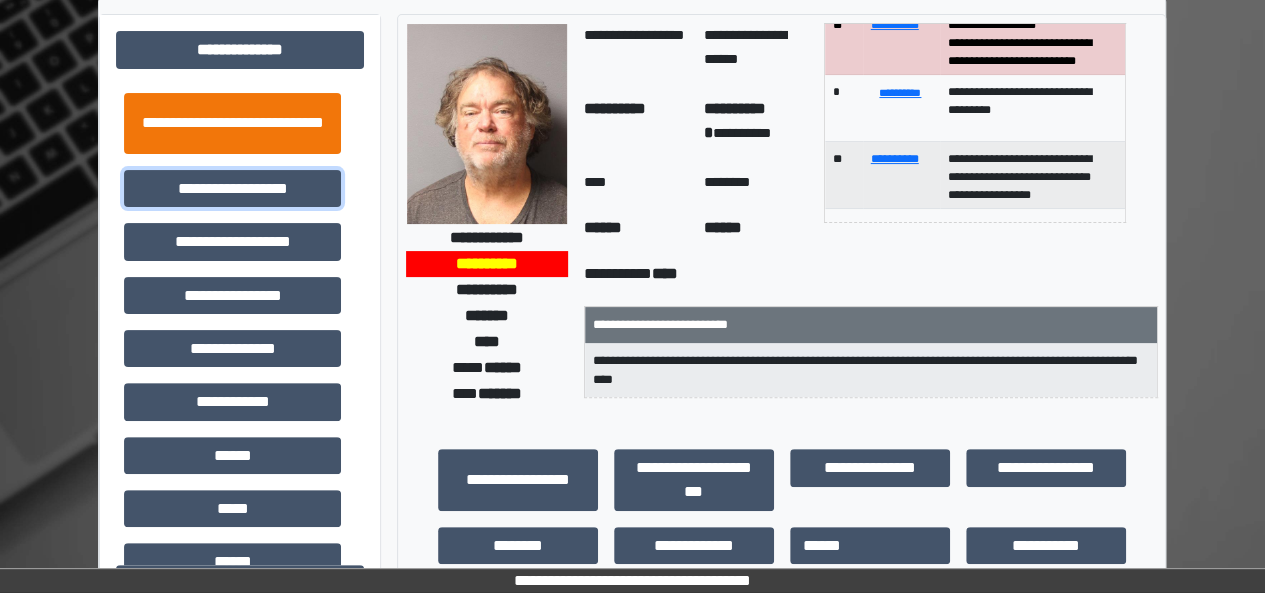 scroll, scrollTop: 0, scrollLeft: 0, axis: both 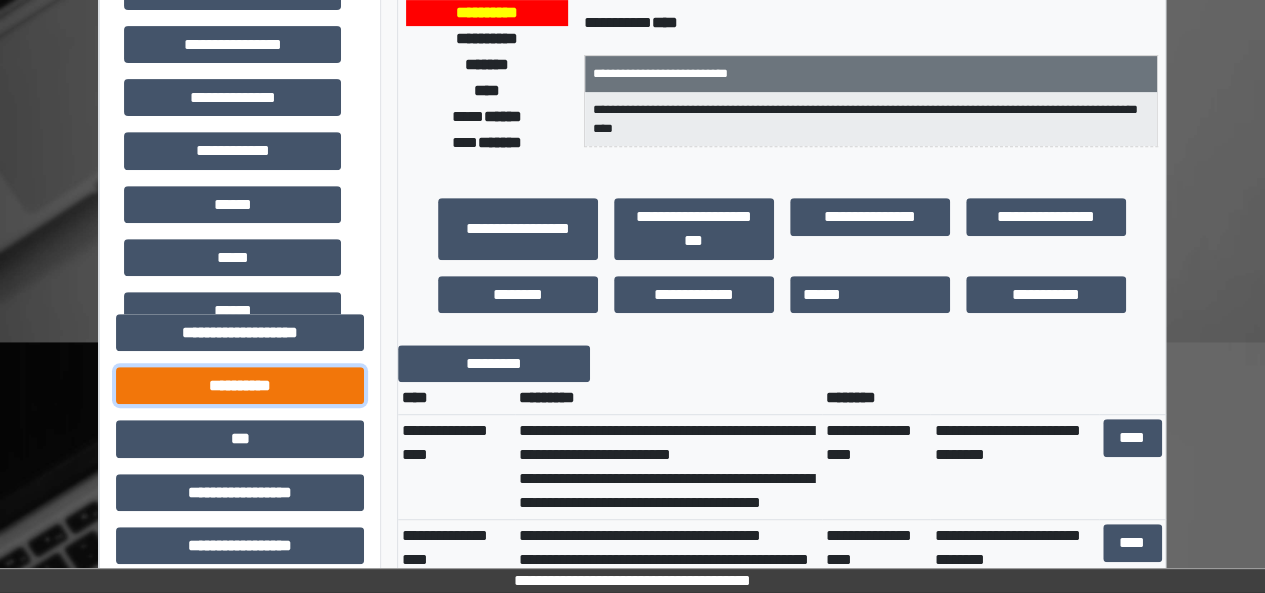 click on "**********" at bounding box center (240, 385) 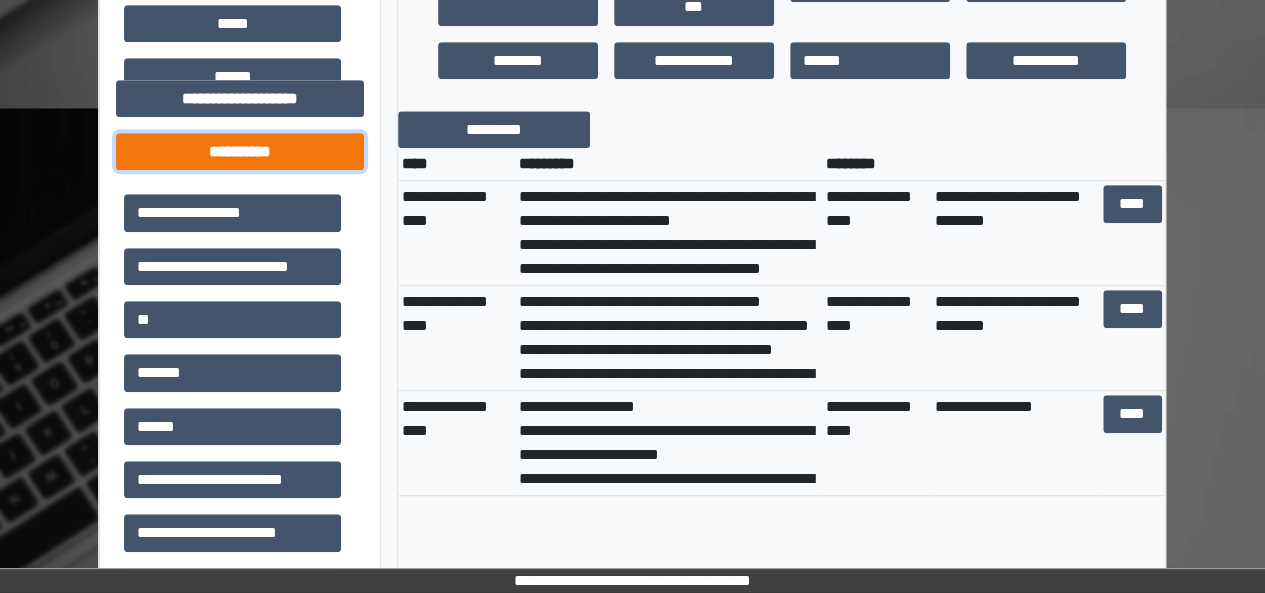 scroll, scrollTop: 603, scrollLeft: 0, axis: vertical 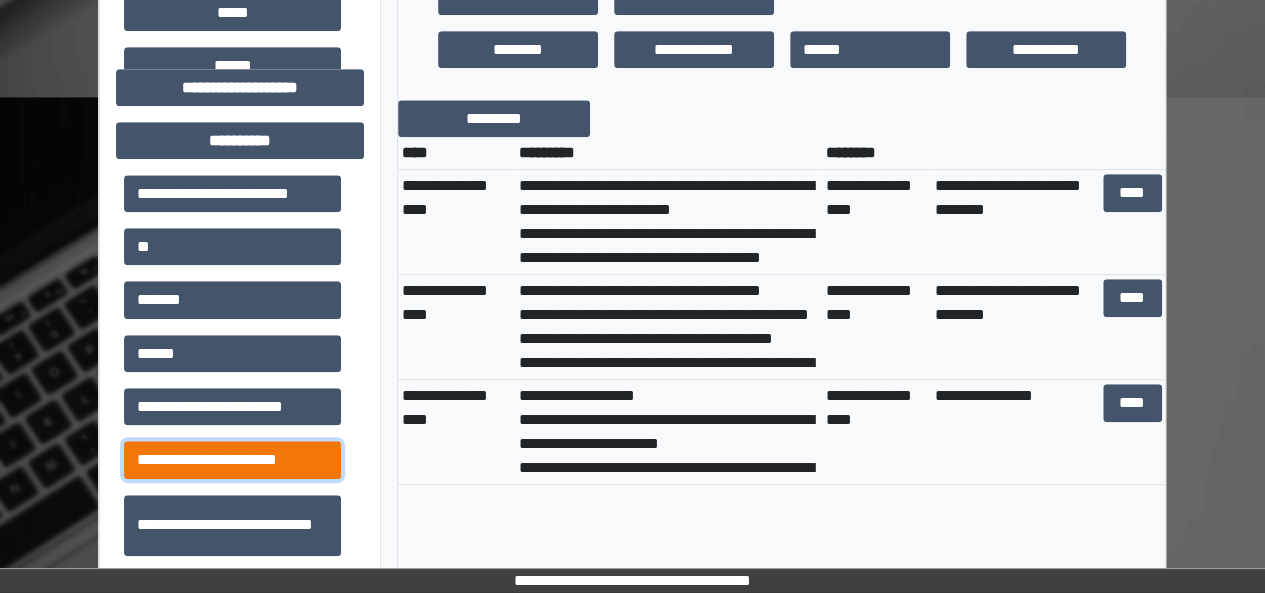 click on "**********" at bounding box center (232, 459) 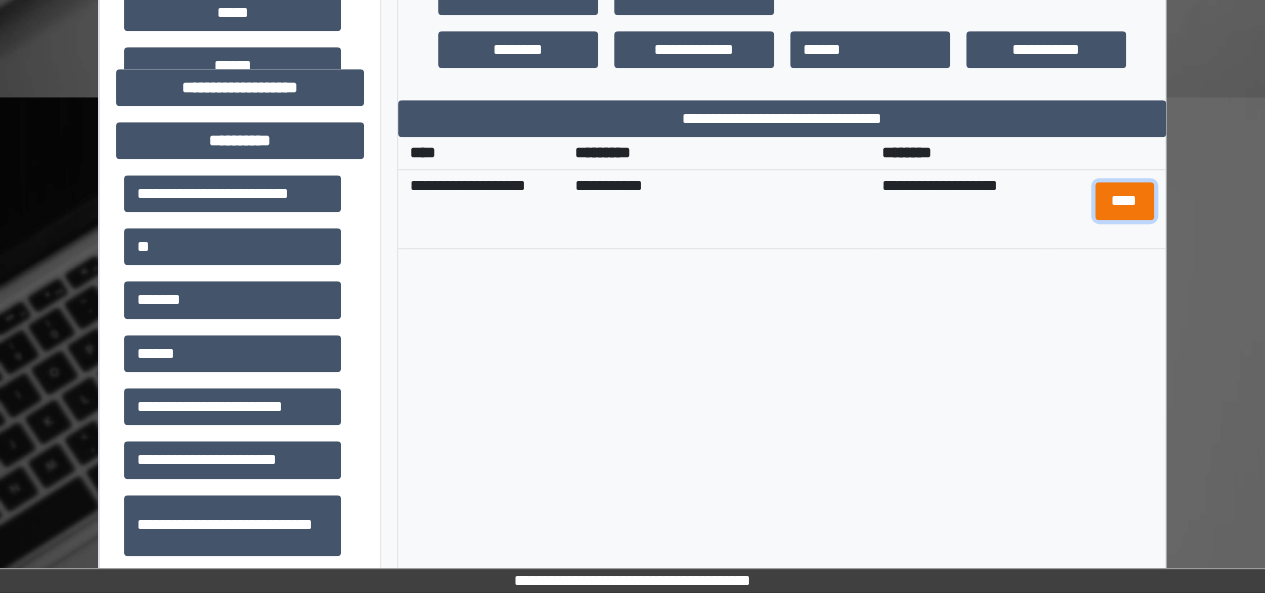 click on "****" at bounding box center [1124, 200] 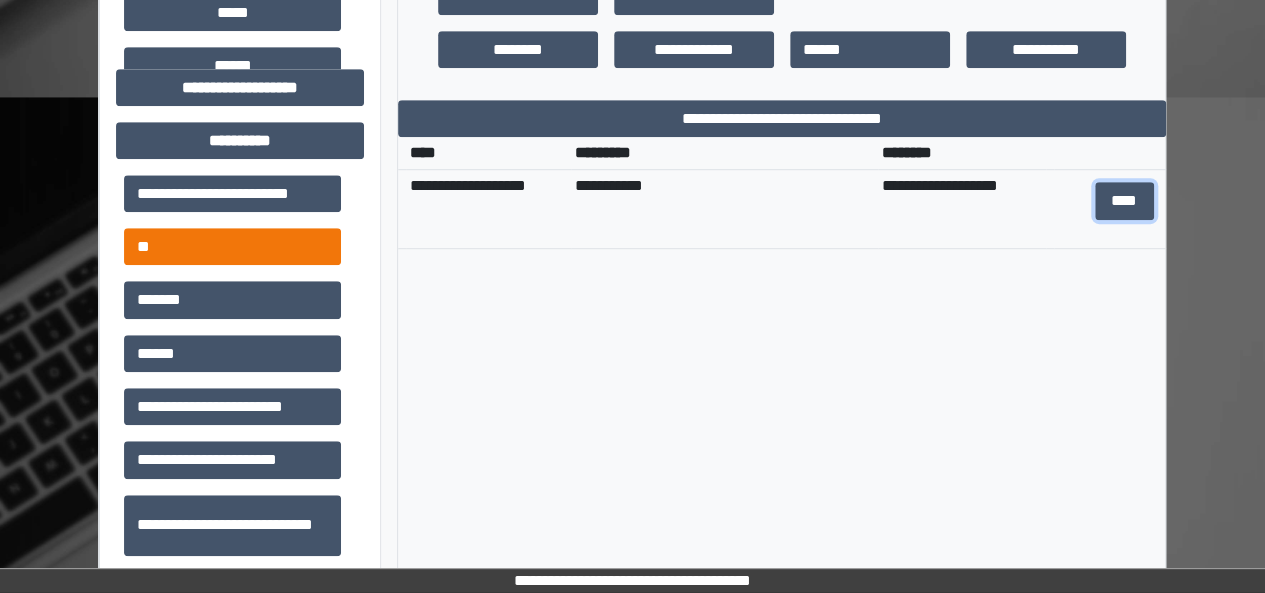 scroll, scrollTop: 194, scrollLeft: 0, axis: vertical 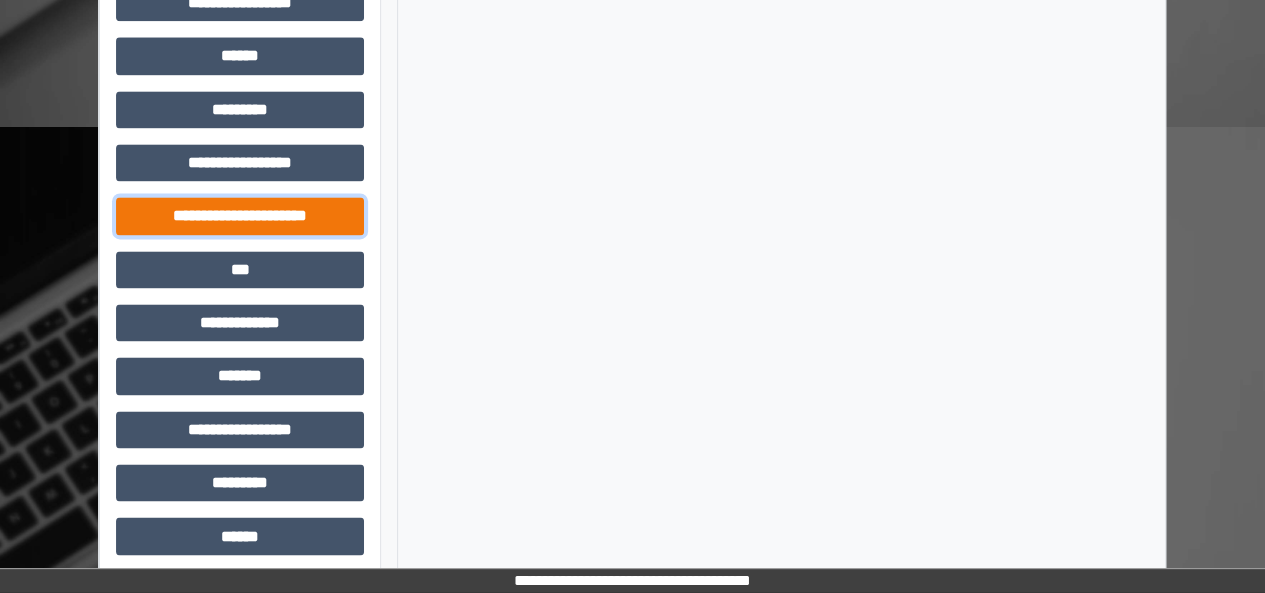 click on "**********" at bounding box center [240, 215] 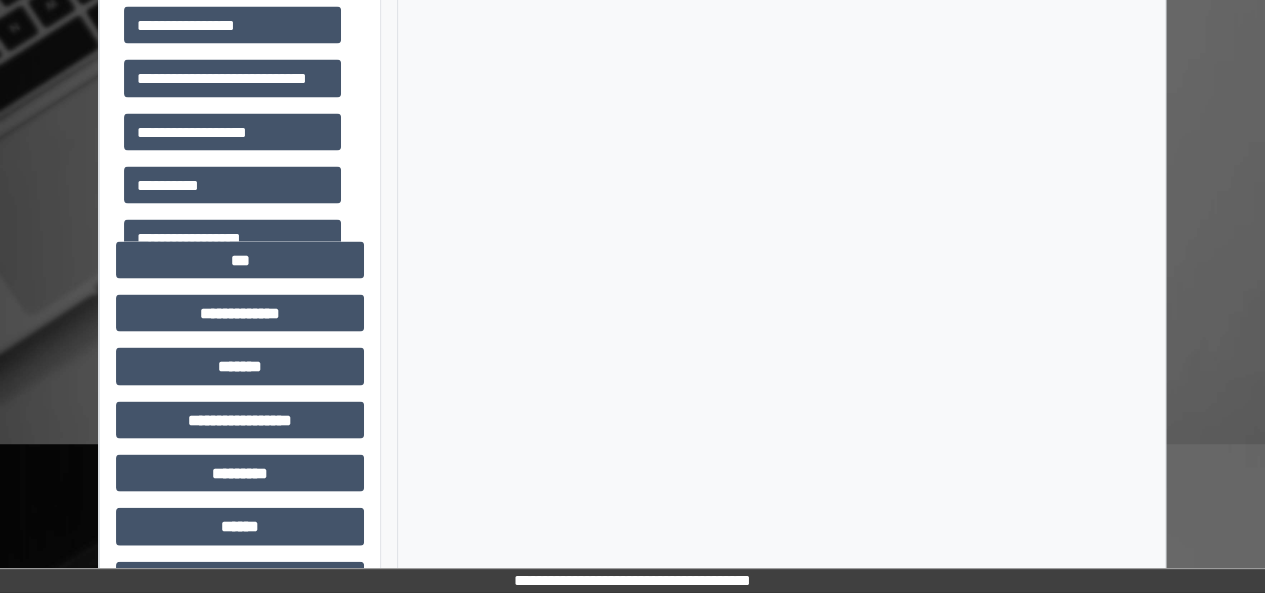 scroll, scrollTop: 1868, scrollLeft: 0, axis: vertical 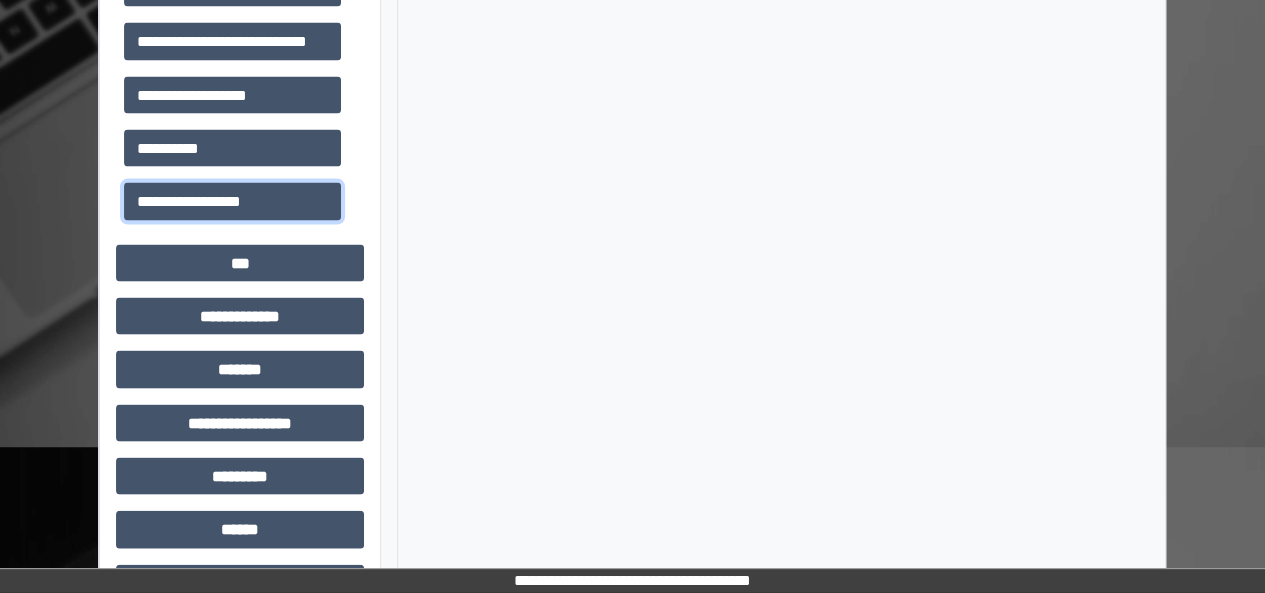 click on "**********" at bounding box center [232, 200] 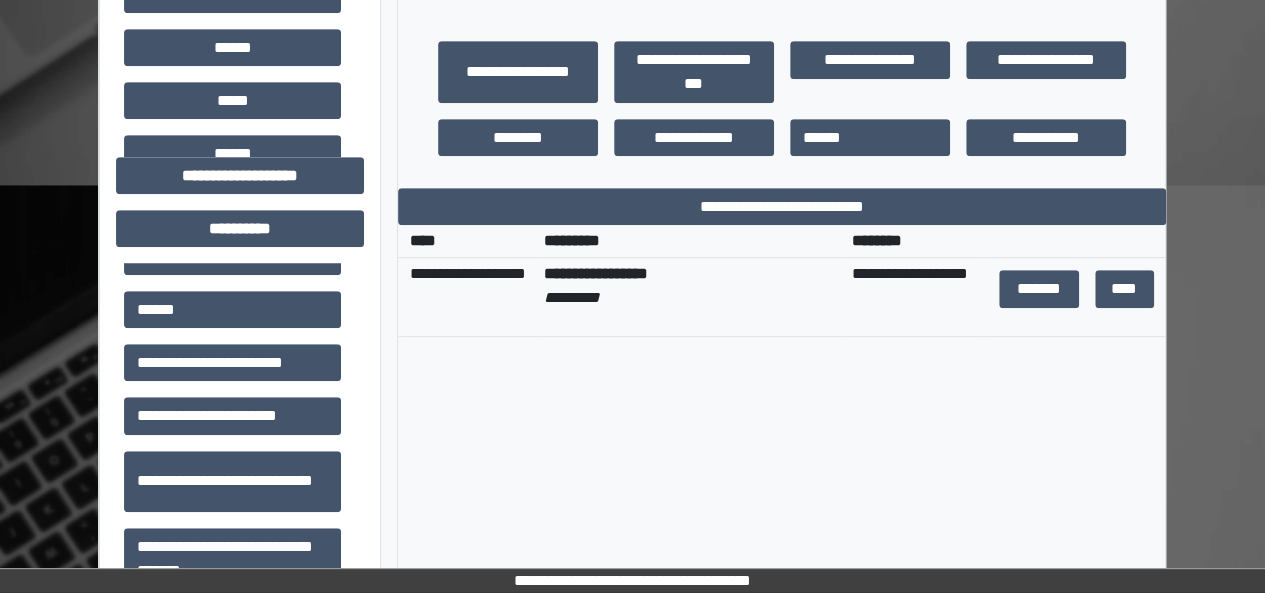 scroll, scrollTop: 514, scrollLeft: 0, axis: vertical 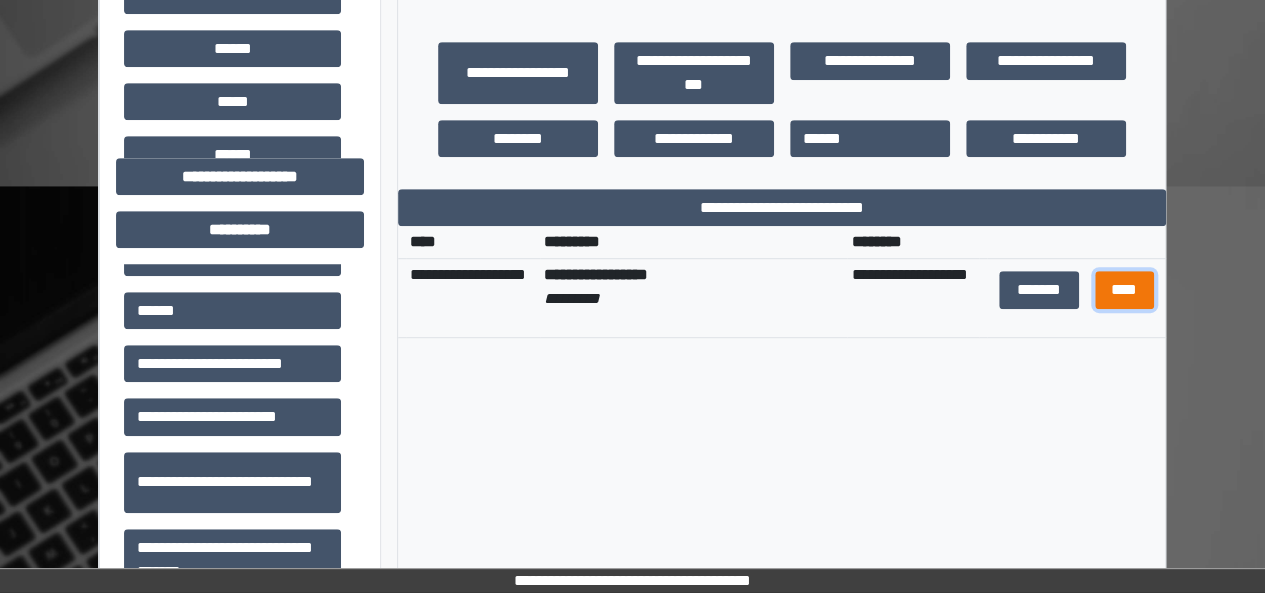 click on "****" at bounding box center [1124, 289] 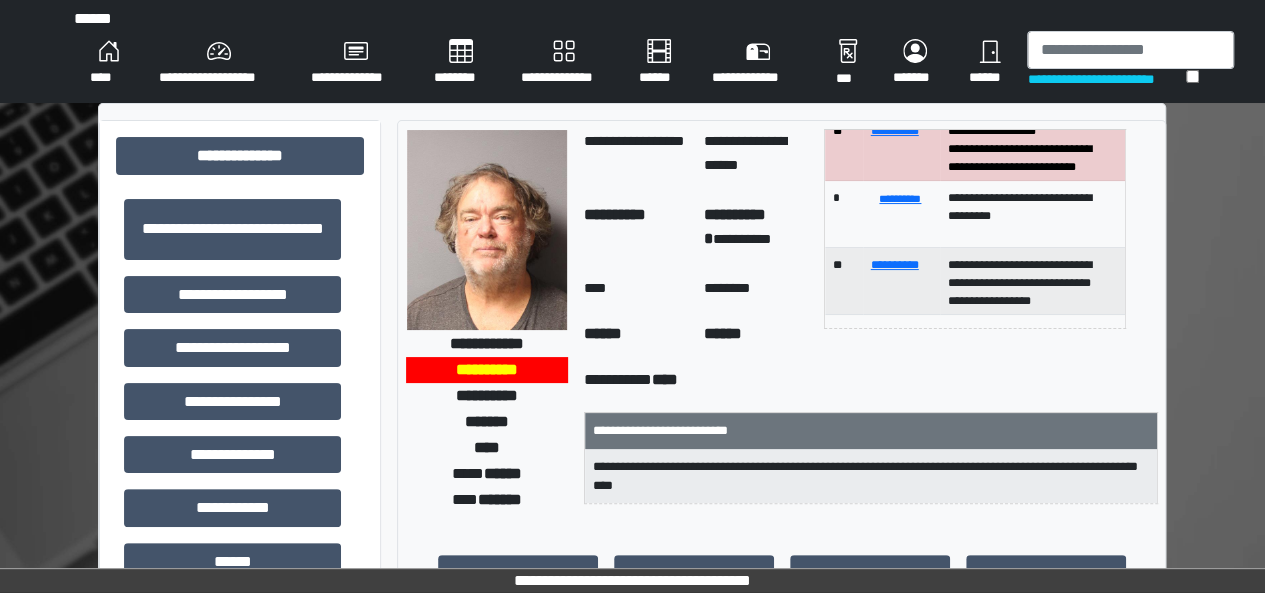 scroll, scrollTop: 0, scrollLeft: 0, axis: both 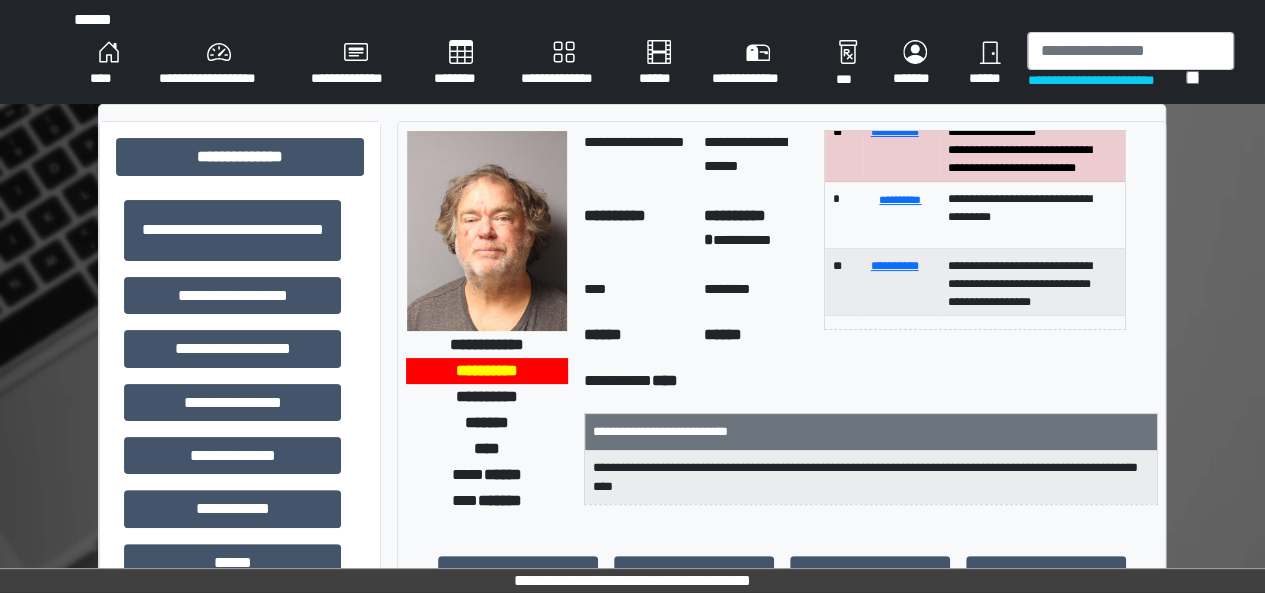 click on "****" at bounding box center (108, 64) 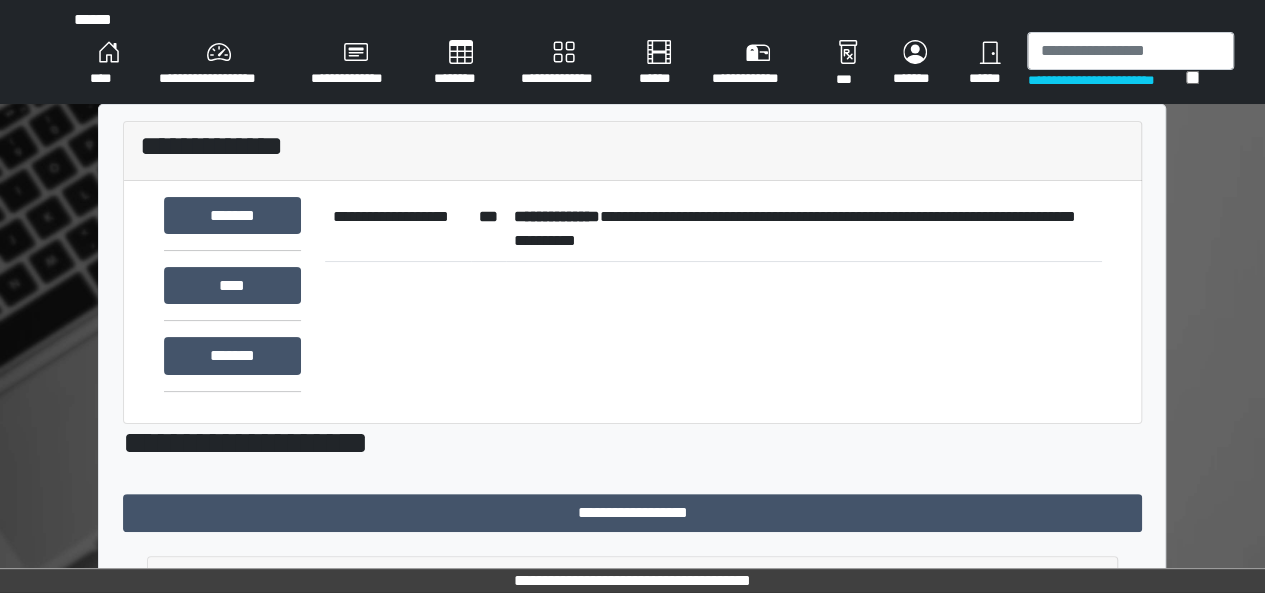 click on "**********" at bounding box center [557, 216] 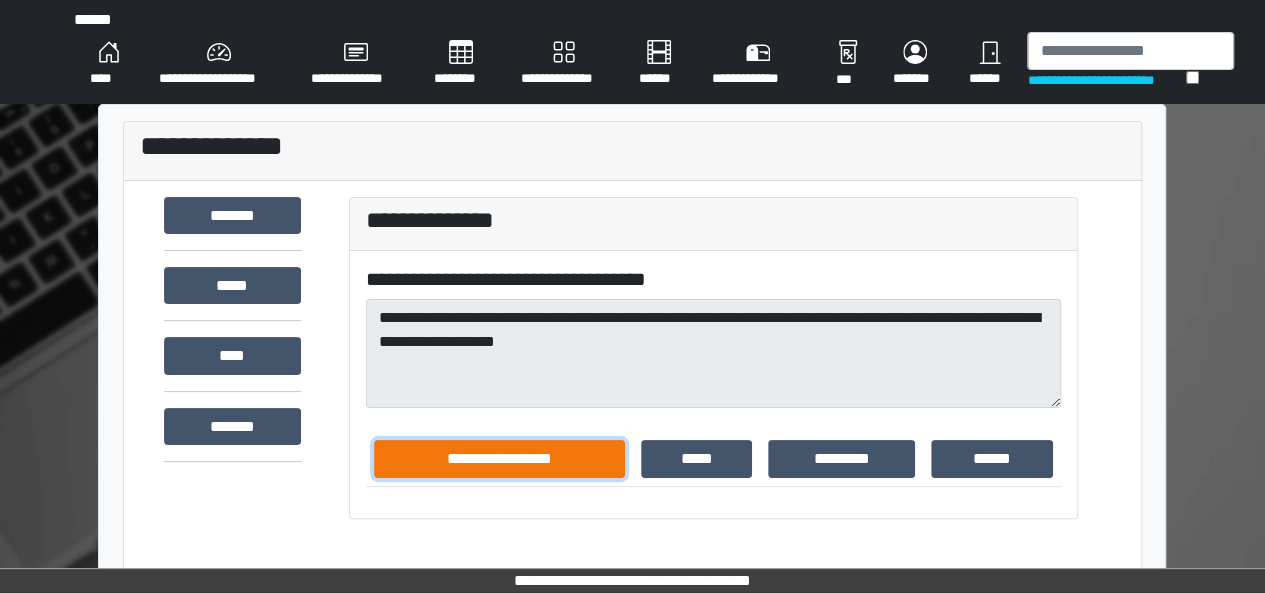 click on "**********" at bounding box center [500, 458] 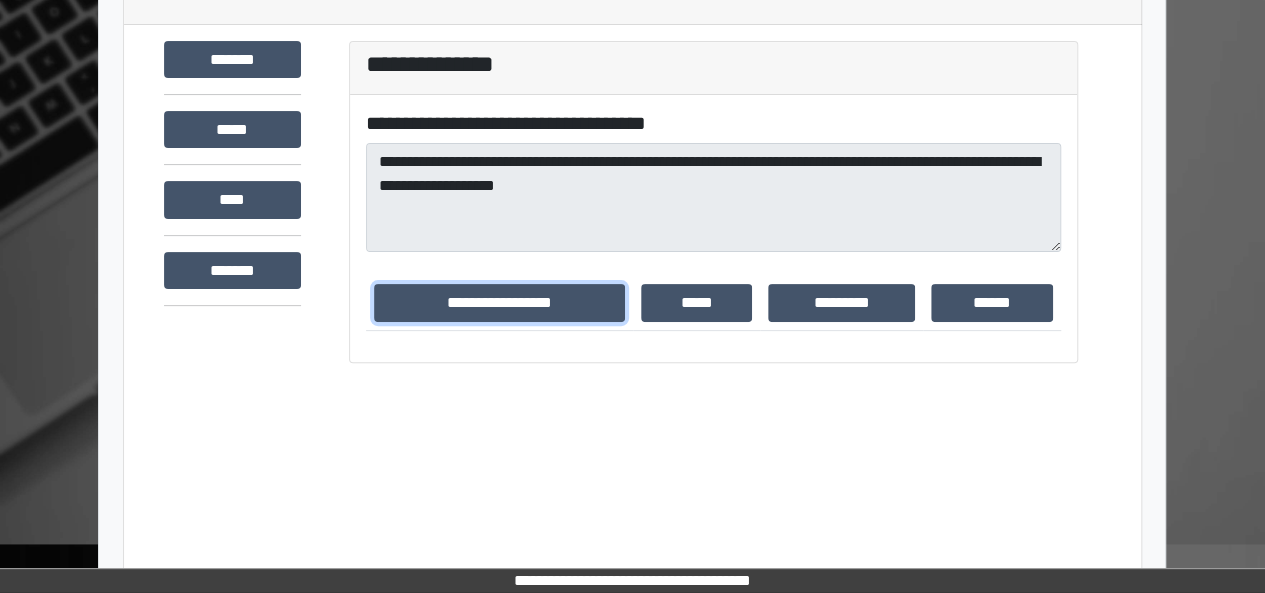 scroll, scrollTop: 157, scrollLeft: 0, axis: vertical 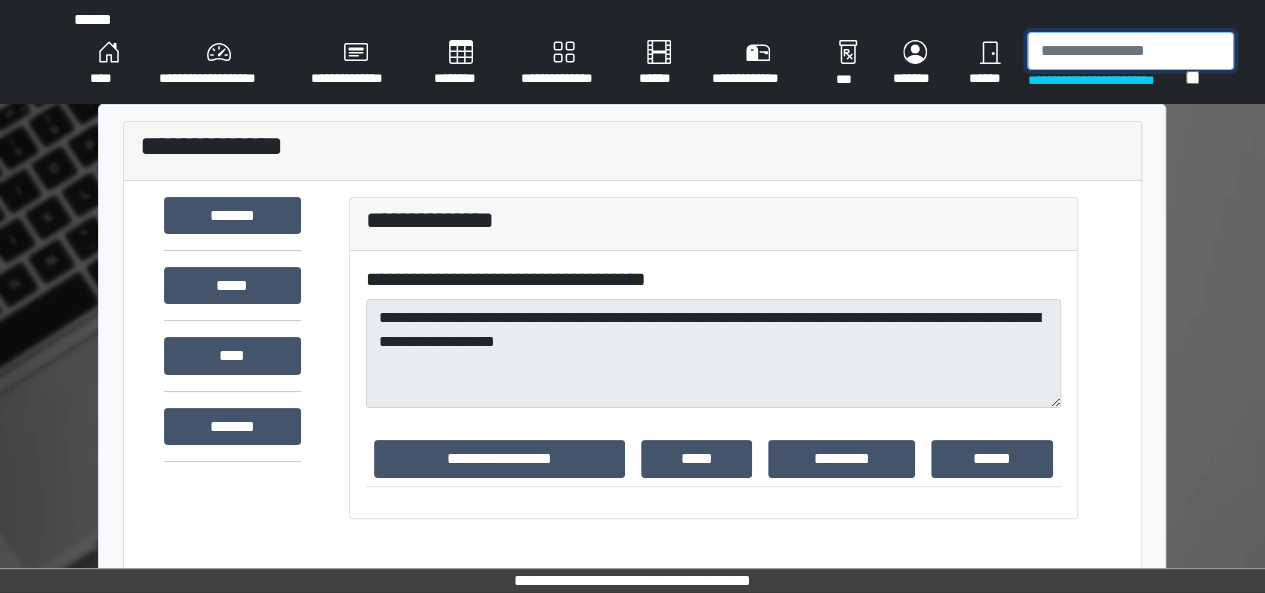 click at bounding box center [1130, 51] 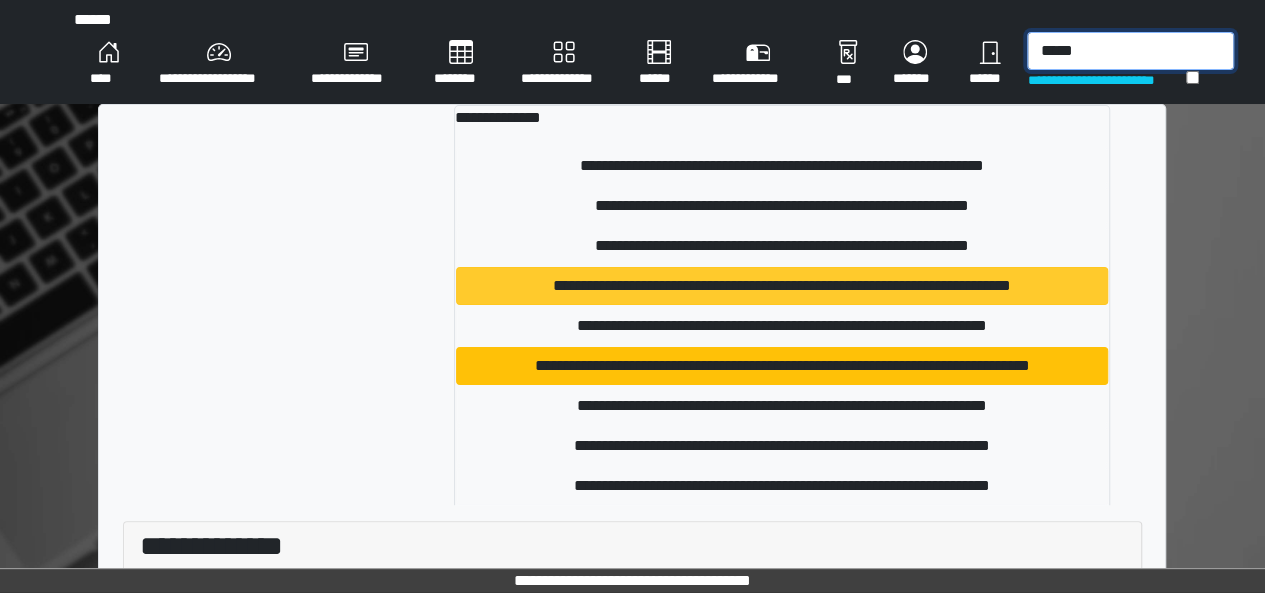 type on "*****" 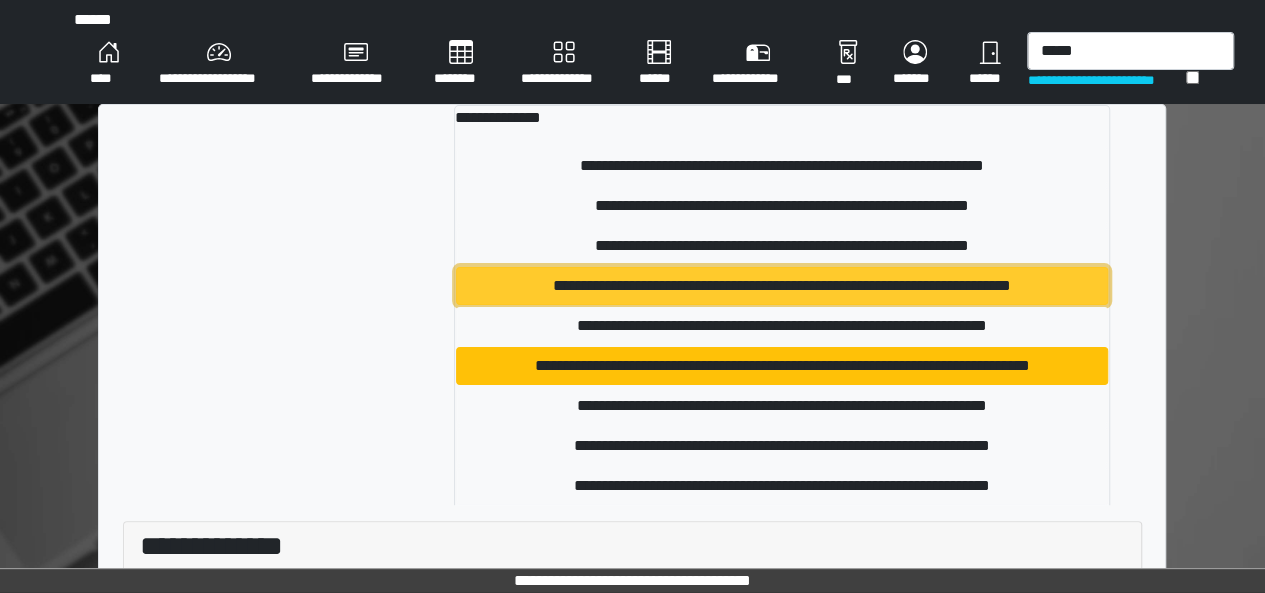 click on "**********" at bounding box center (782, 286) 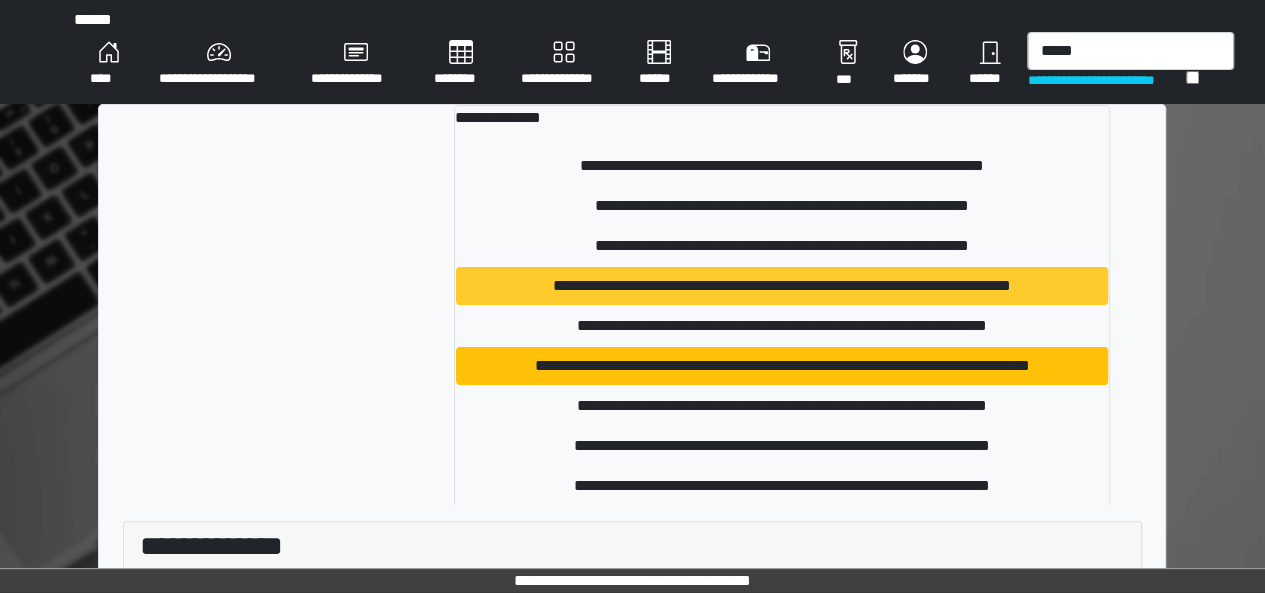 type 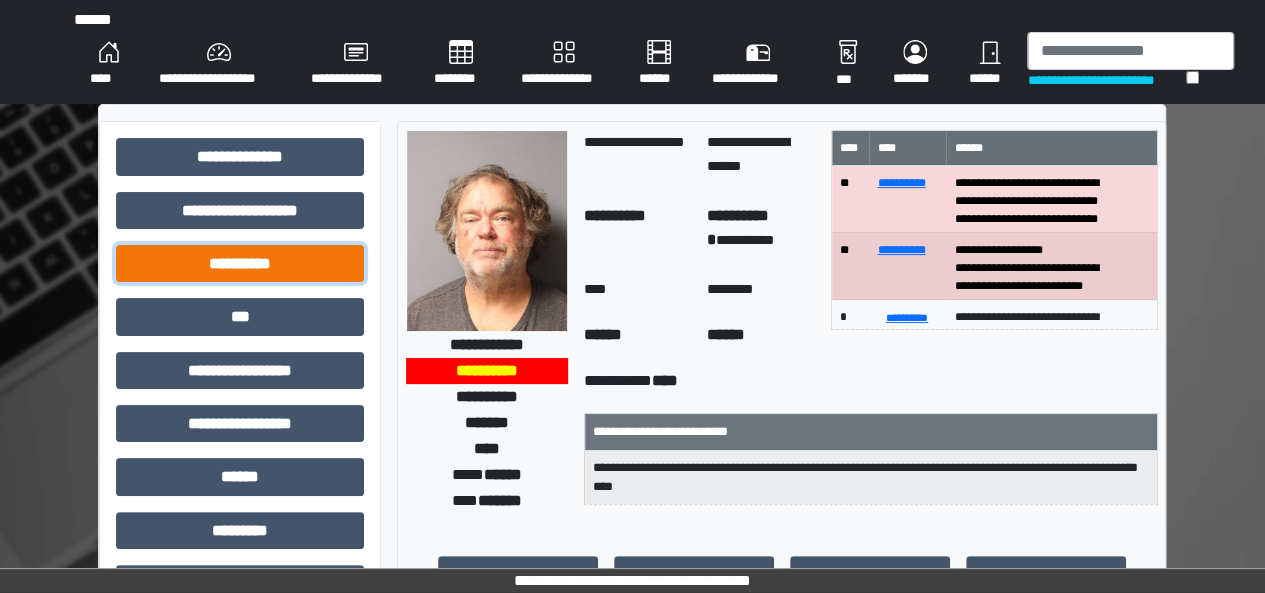 click on "**********" at bounding box center [240, 263] 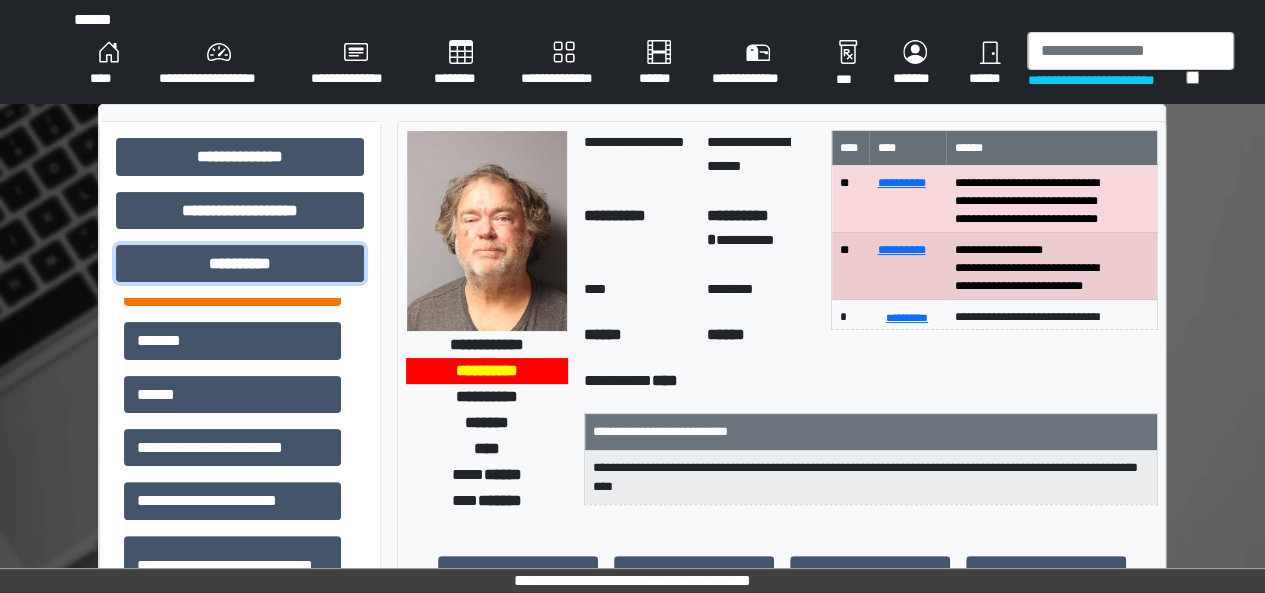 scroll, scrollTop: 194, scrollLeft: 0, axis: vertical 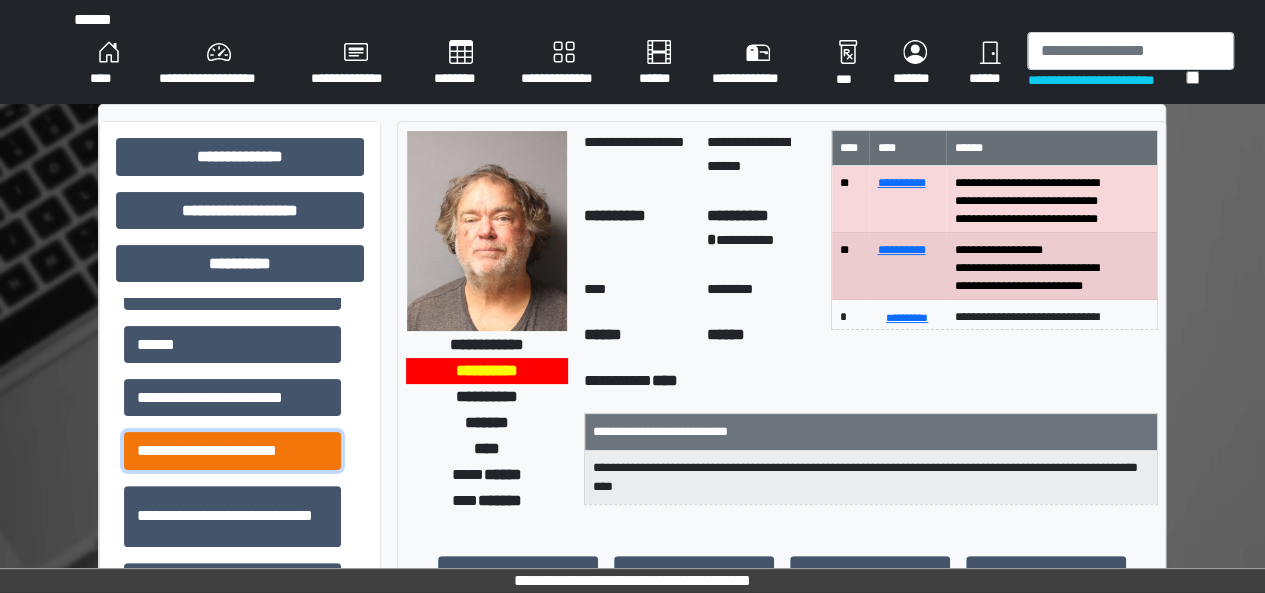 click on "**********" at bounding box center (232, 450) 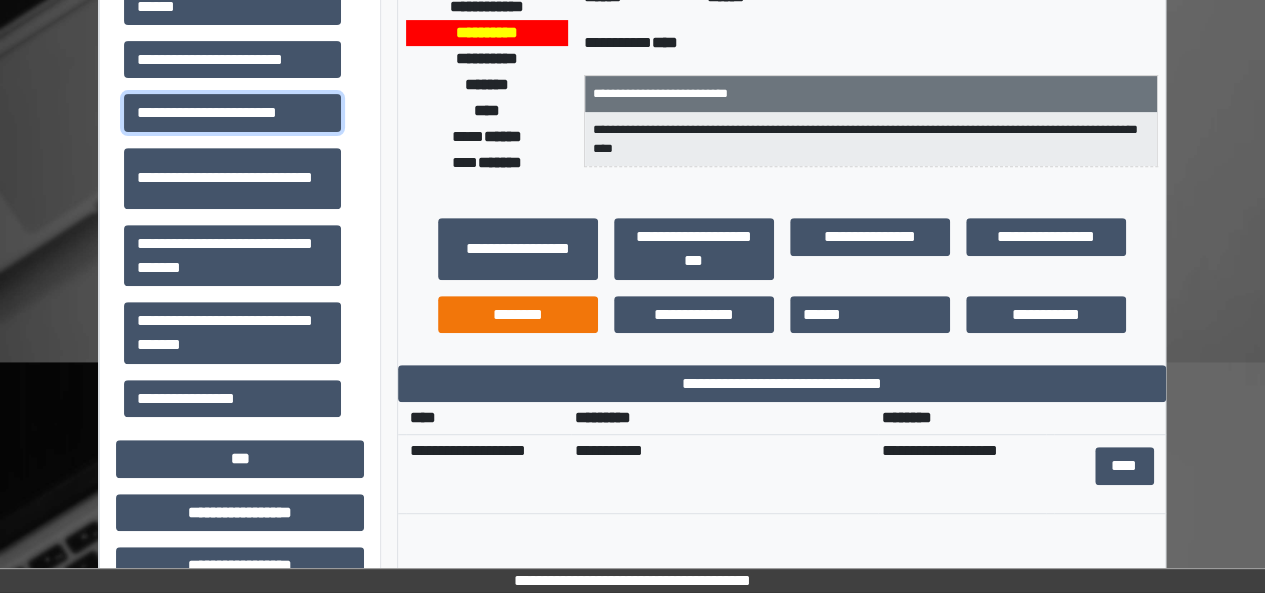 scroll, scrollTop: 356, scrollLeft: 0, axis: vertical 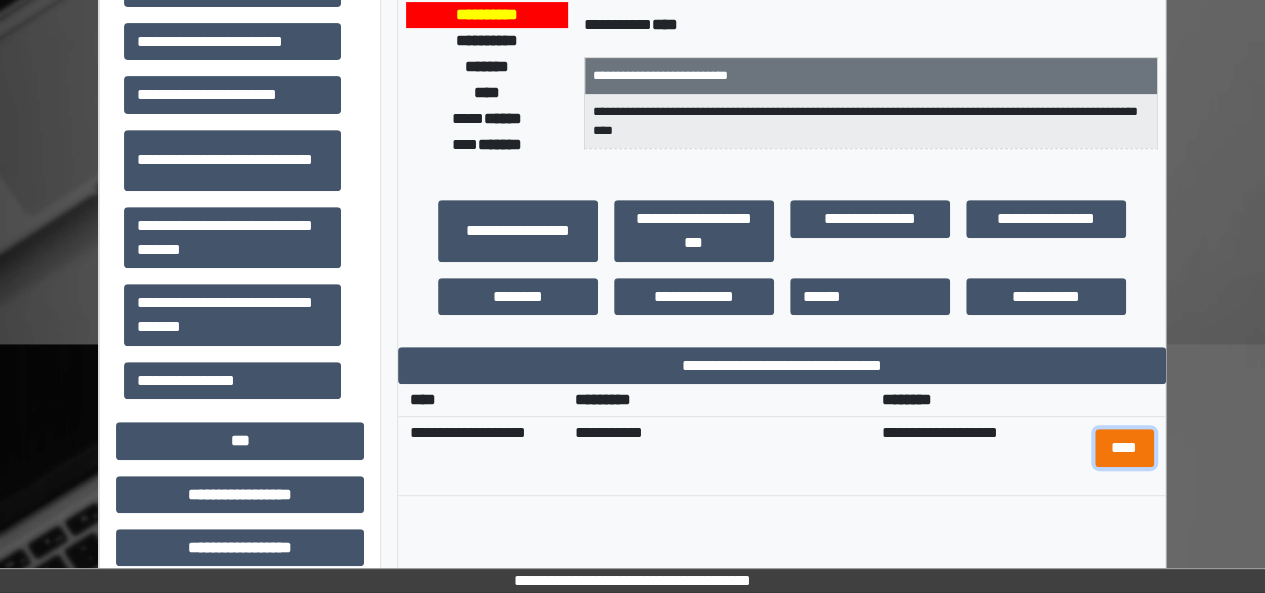 click on "****" at bounding box center (1124, 447) 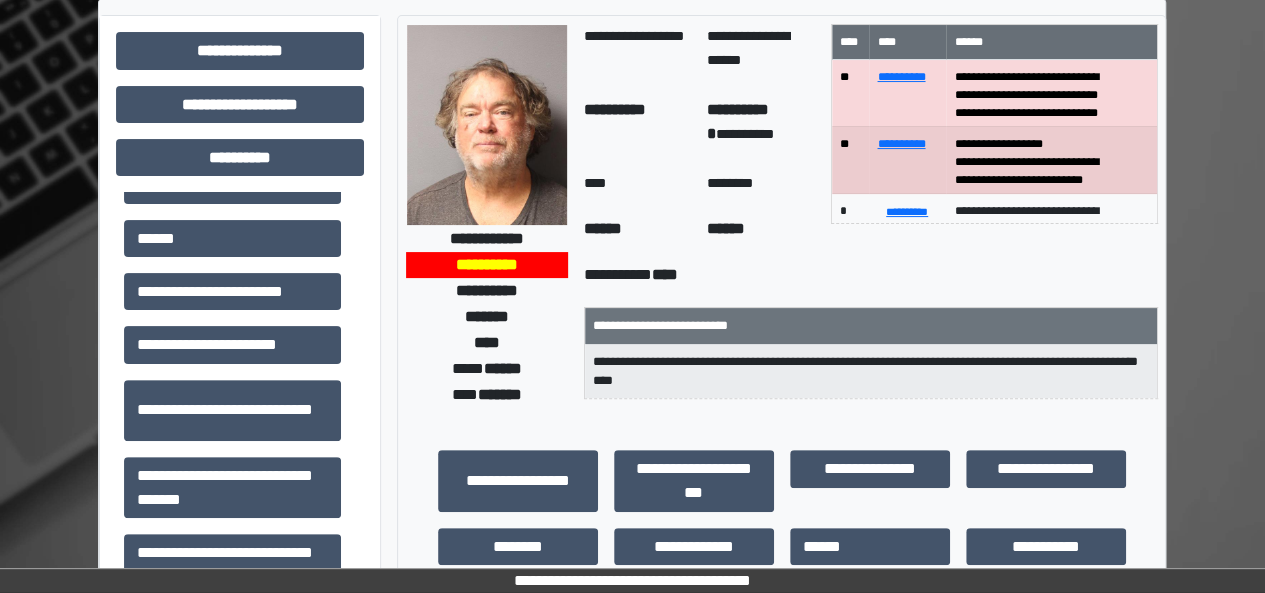 scroll, scrollTop: 104, scrollLeft: 0, axis: vertical 